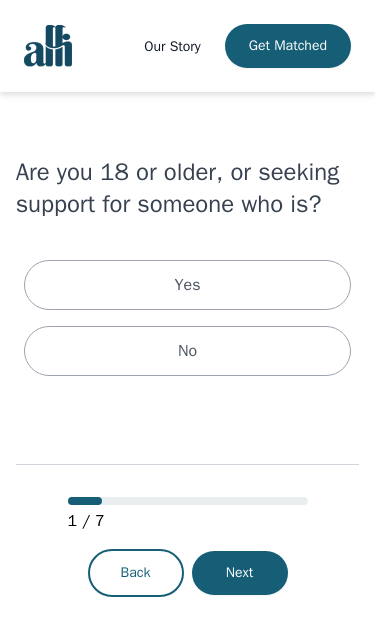 scroll, scrollTop: 0, scrollLeft: 0, axis: both 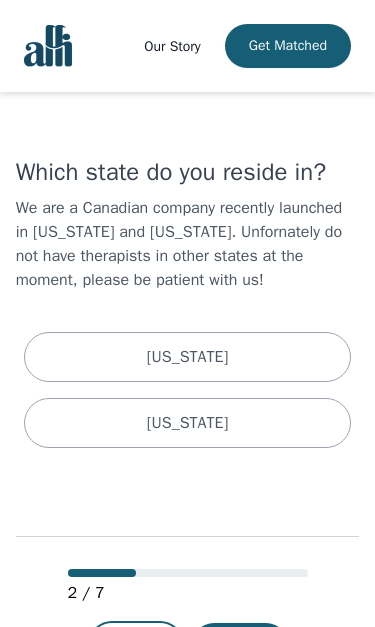 click on "[US_STATE]" at bounding box center (188, 423) 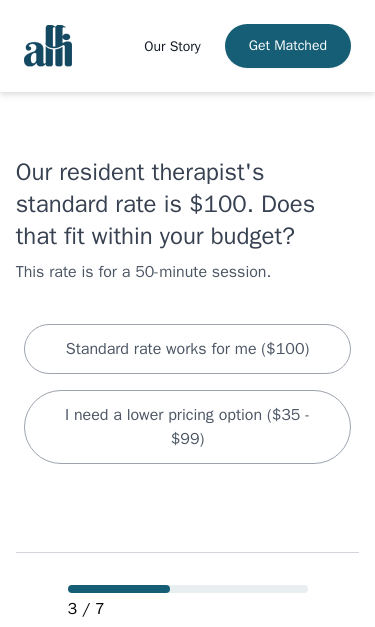 click on "I need a lower pricing option ($35 - $99)" at bounding box center (188, 427) 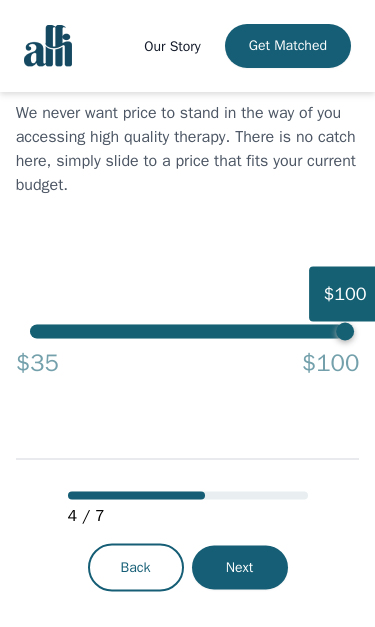 scroll, scrollTop: 128, scrollLeft: 0, axis: vertical 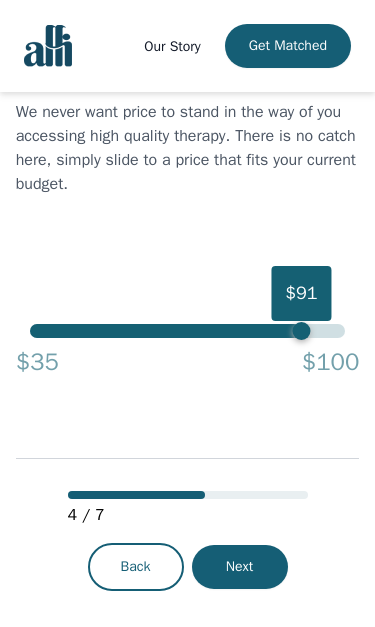 click on "$91" at bounding box center (187, 331) 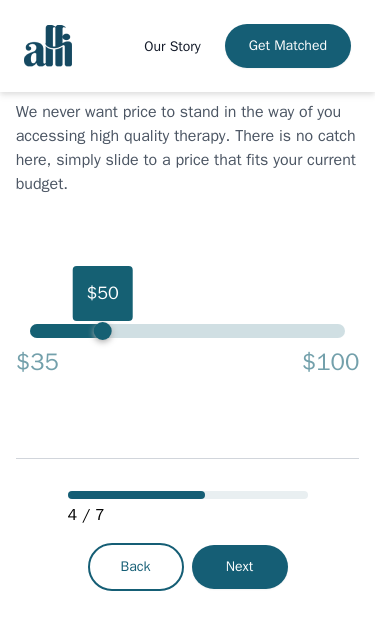click on "Next" at bounding box center (240, 567) 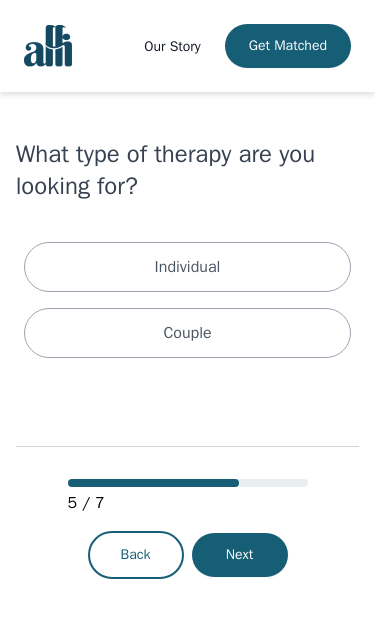 scroll, scrollTop: 0, scrollLeft: 0, axis: both 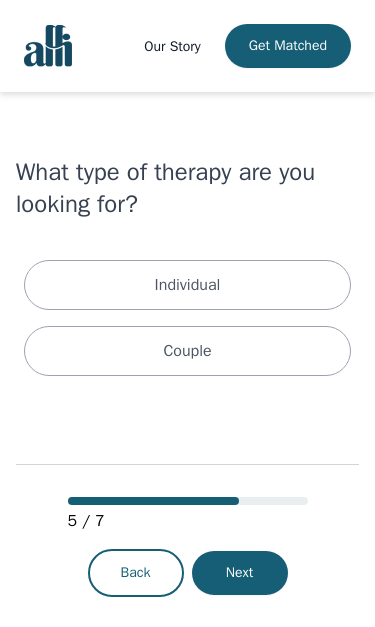 click on "Individual" at bounding box center (188, 285) 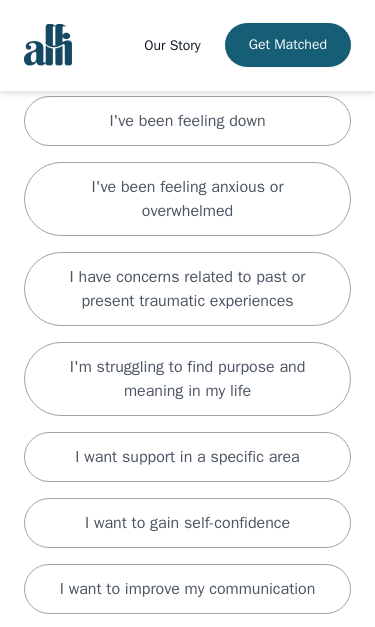 click on "I've been feeling anxious or overwhelmed" at bounding box center (188, 200) 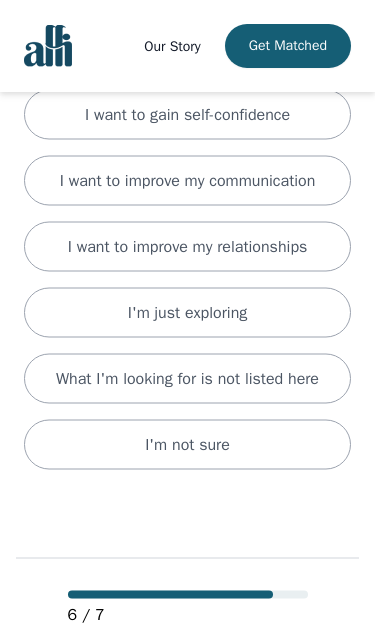 click on "I want to gain self-confidence" at bounding box center [188, 115] 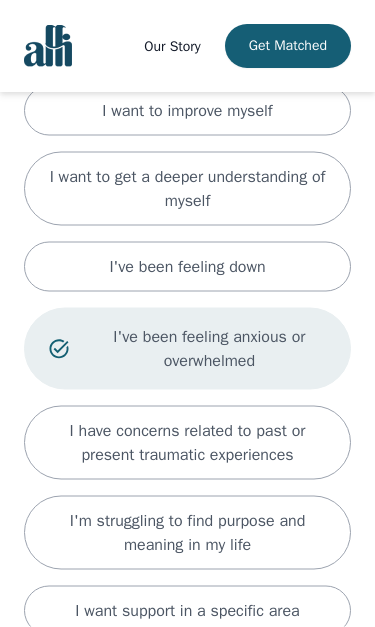 scroll, scrollTop: 240, scrollLeft: 0, axis: vertical 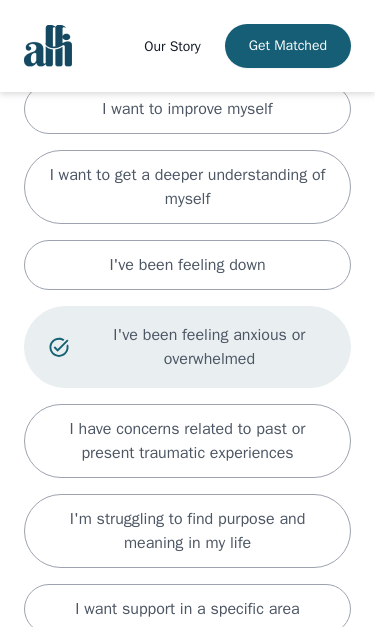 click on "I've been feeling down" at bounding box center [188, 265] 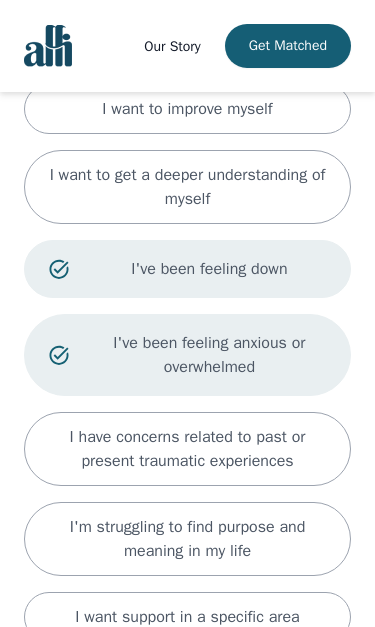 click on "I want to improve myself" at bounding box center (188, 109) 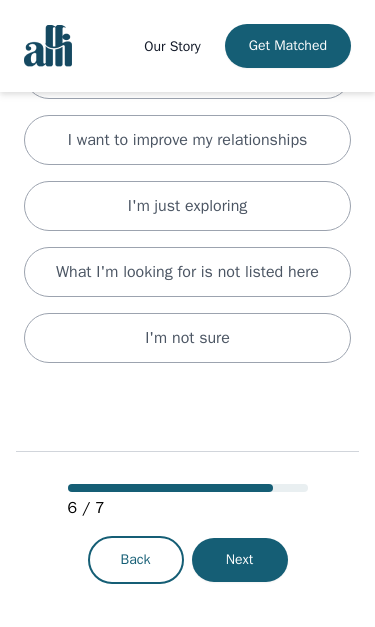 scroll, scrollTop: 936, scrollLeft: 0, axis: vertical 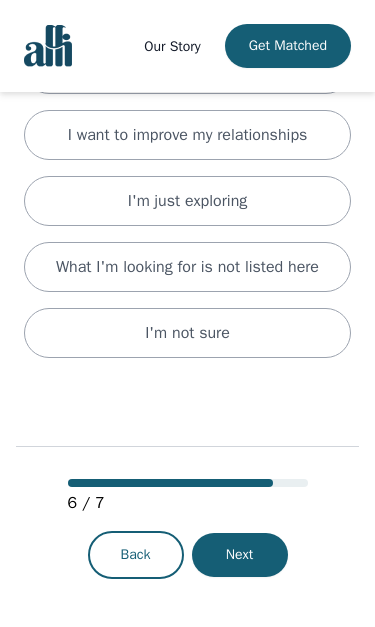 click on "Next" at bounding box center [240, 555] 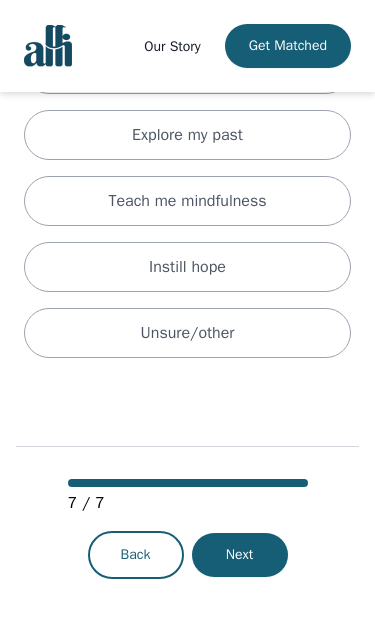 scroll, scrollTop: 0, scrollLeft: 0, axis: both 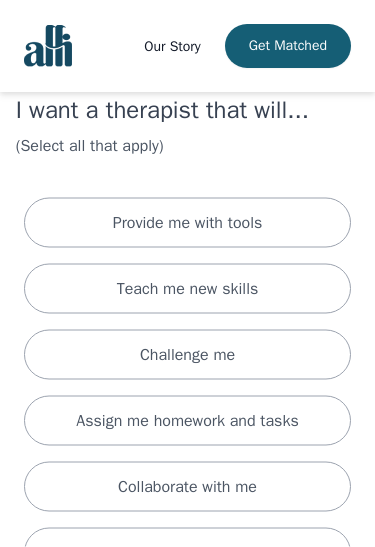 click on "Provide me with tools" at bounding box center (188, 223) 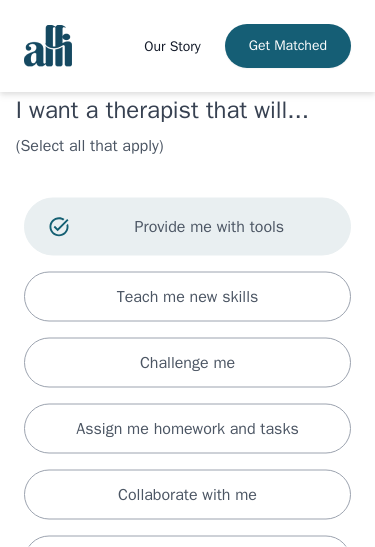 scroll, scrollTop: 63, scrollLeft: 0, axis: vertical 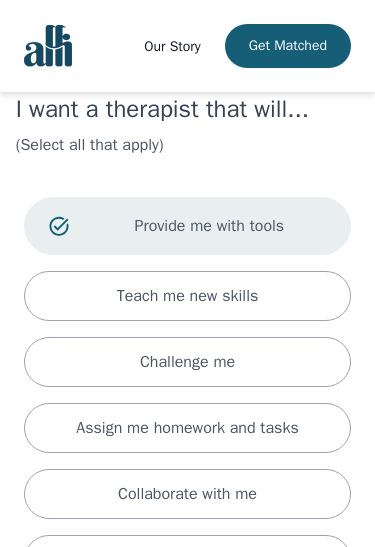 click on "Teach me new skills" at bounding box center [188, 296] 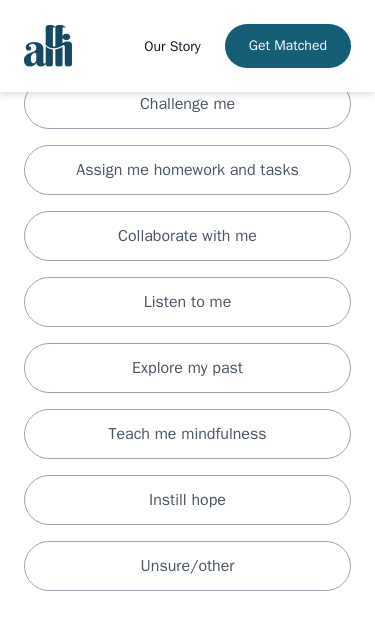 scroll, scrollTop: 344, scrollLeft: 0, axis: vertical 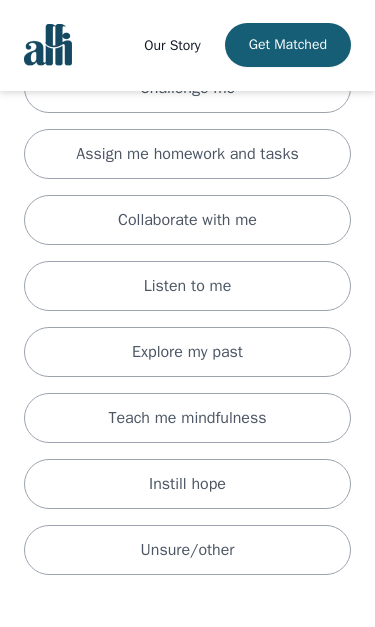 click on "Collaborate with me" at bounding box center (188, 221) 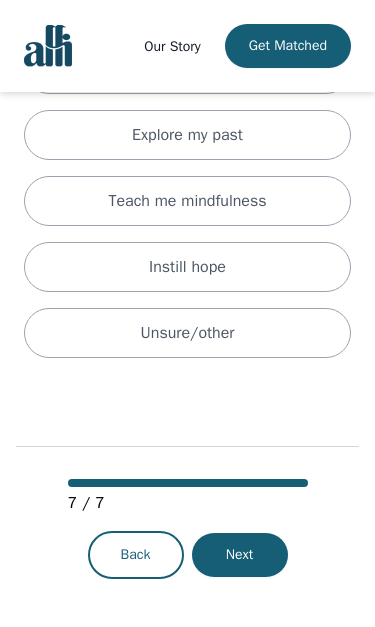 click on "Next" at bounding box center (240, 555) 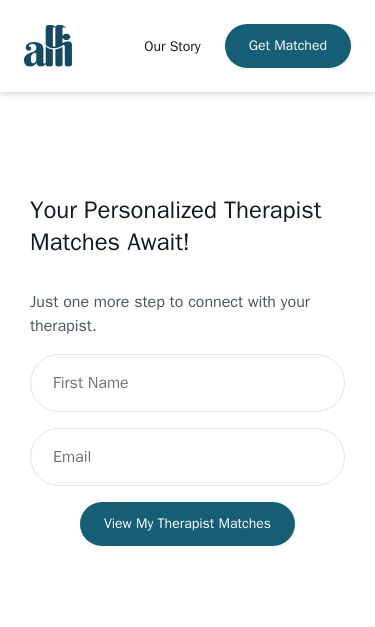 scroll, scrollTop: 0, scrollLeft: 0, axis: both 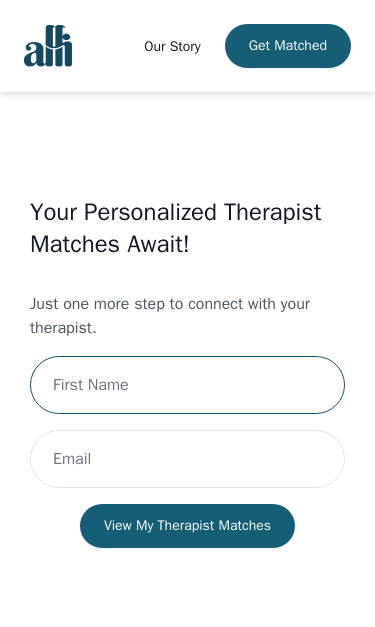 click at bounding box center [187, 385] 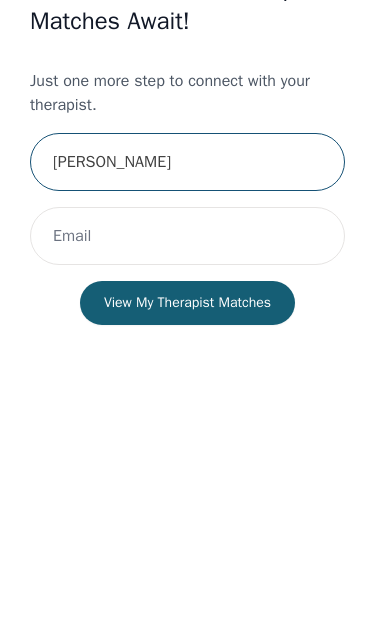 type on "[PERSON_NAME]" 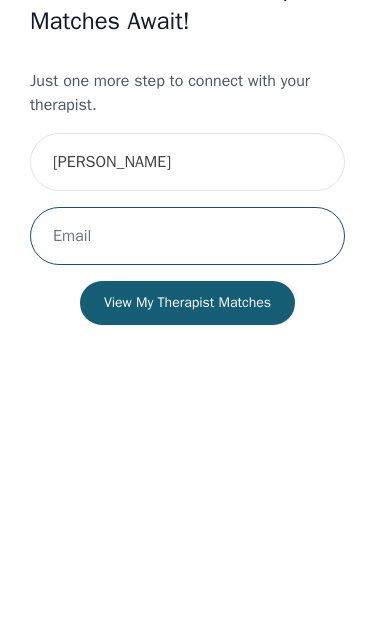 click at bounding box center [187, 459] 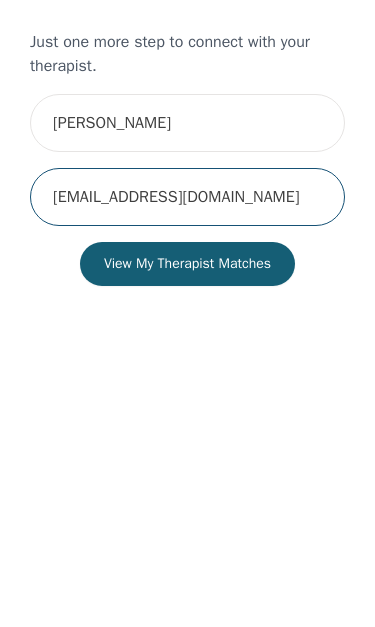 type on "[EMAIL_ADDRESS][DOMAIN_NAME]" 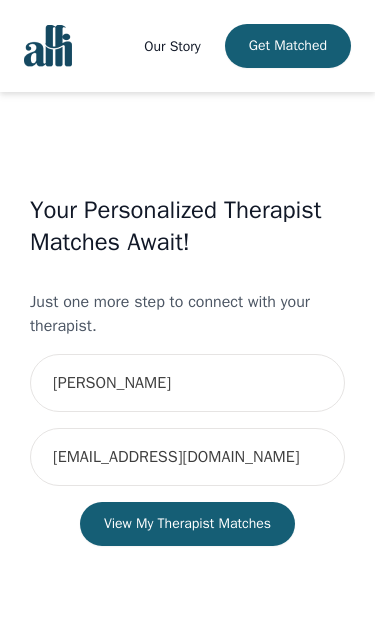 click on "View My Therapist Matches" at bounding box center (187, 524) 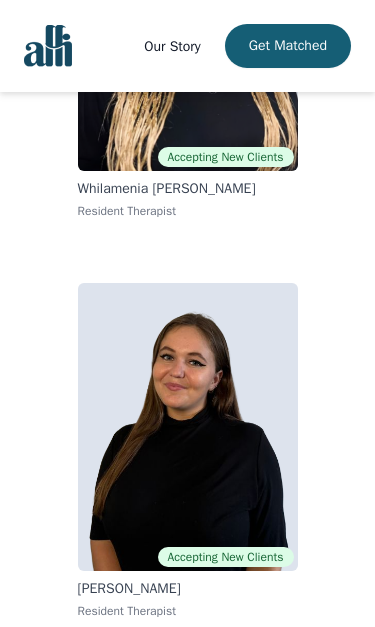 scroll, scrollTop: 1297, scrollLeft: 0, axis: vertical 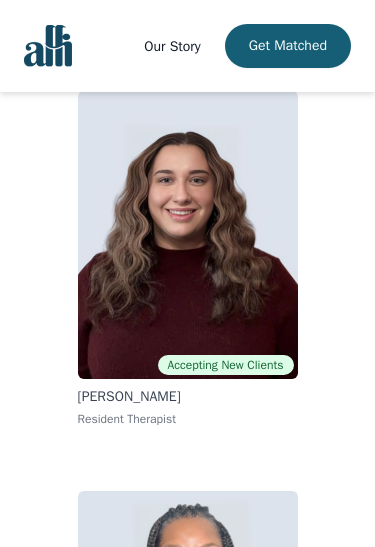 click at bounding box center (188, 235) 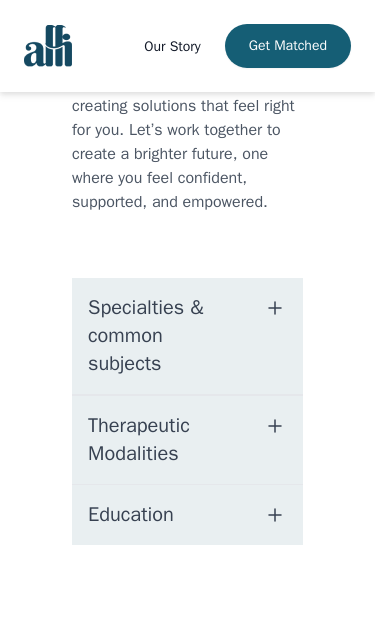 scroll, scrollTop: 1256, scrollLeft: 0, axis: vertical 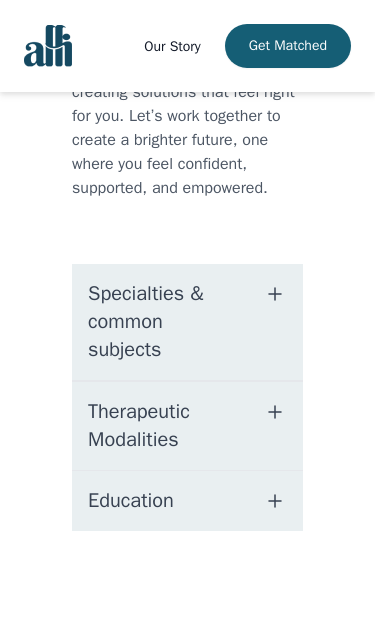 click 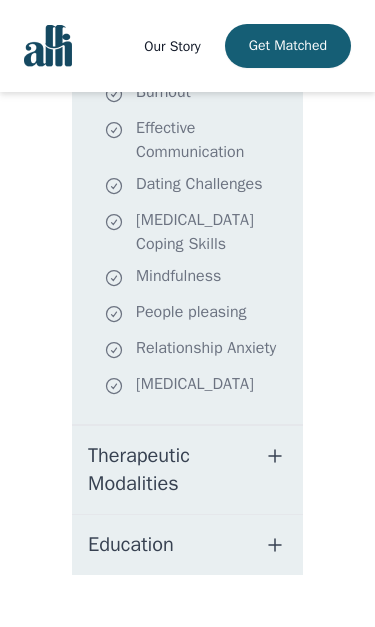 scroll, scrollTop: 1720, scrollLeft: 0, axis: vertical 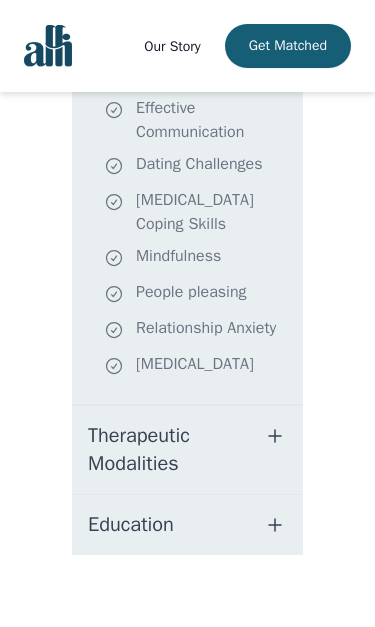 click at bounding box center (275, 436) 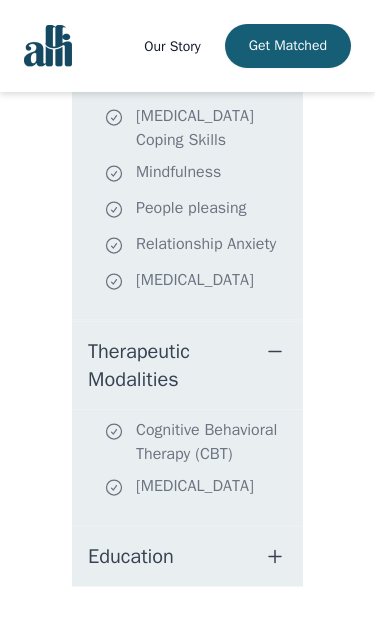 scroll, scrollTop: 1856, scrollLeft: 0, axis: vertical 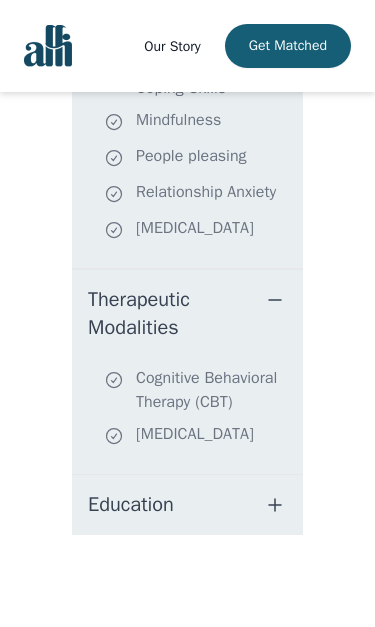 click 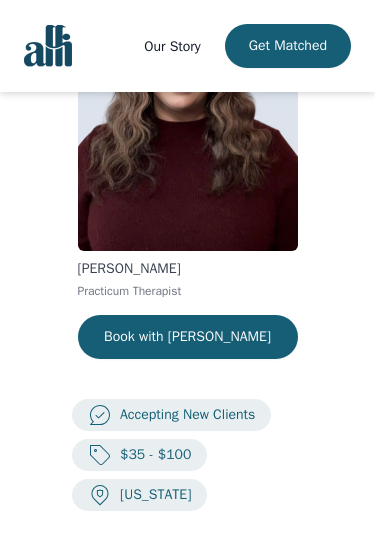 scroll, scrollTop: 176, scrollLeft: 0, axis: vertical 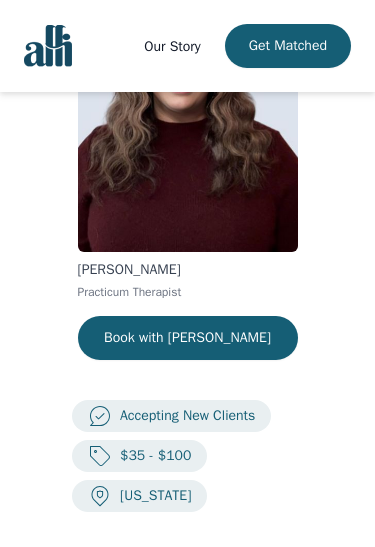 click on "Book with [PERSON_NAME]" at bounding box center (188, 338) 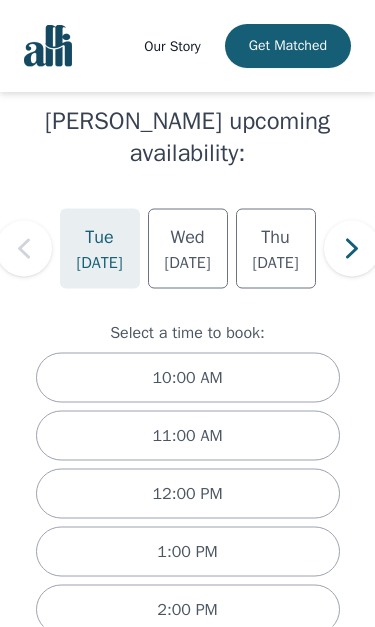 scroll, scrollTop: 131, scrollLeft: 0, axis: vertical 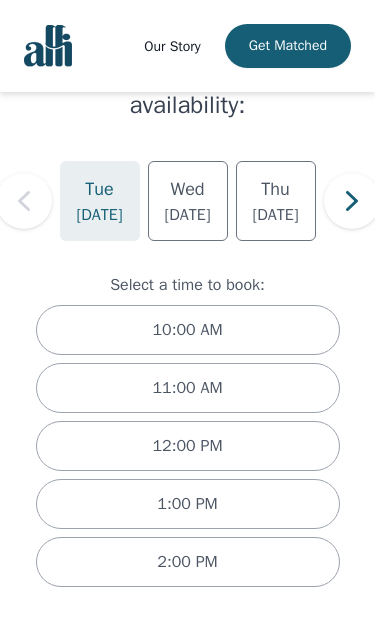 click 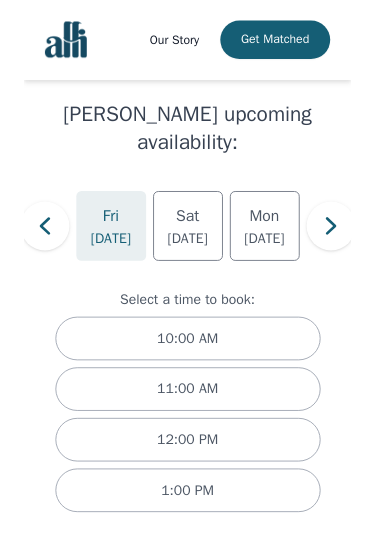 scroll, scrollTop: 0, scrollLeft: 0, axis: both 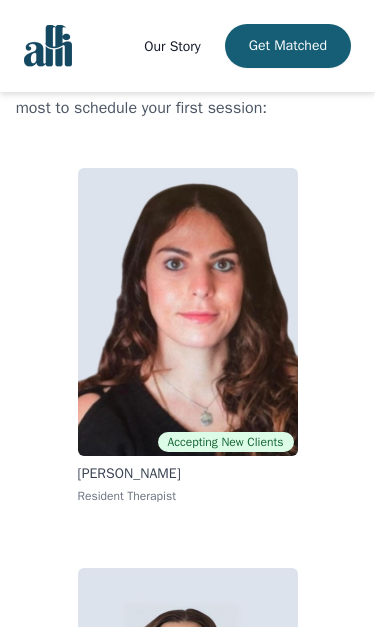 click at bounding box center [188, 312] 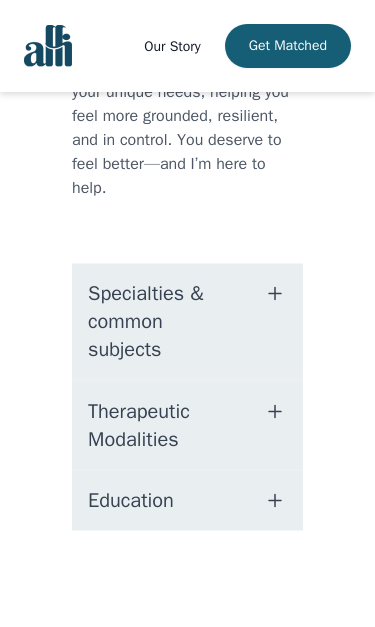 scroll, scrollTop: 1252, scrollLeft: 0, axis: vertical 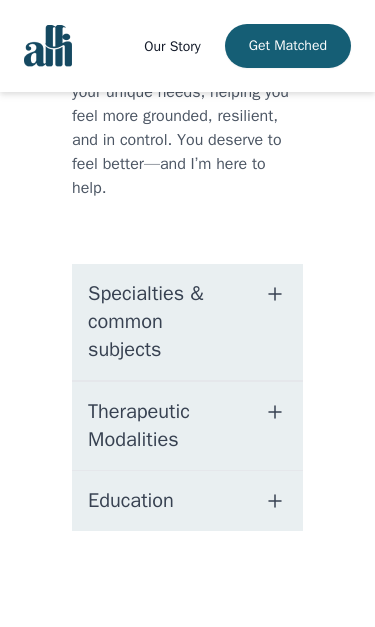 click 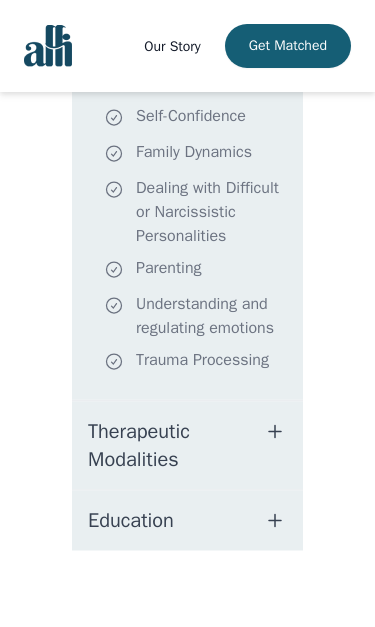 scroll, scrollTop: 1784, scrollLeft: 0, axis: vertical 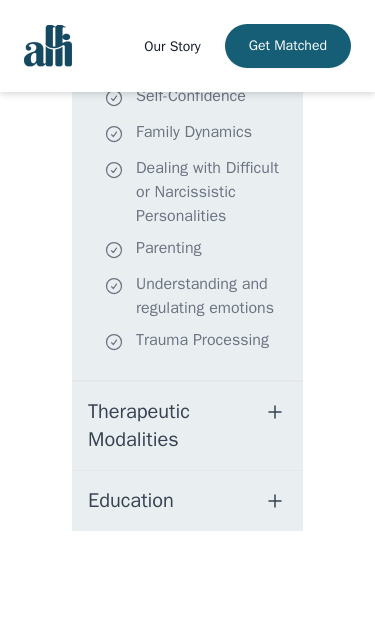 click 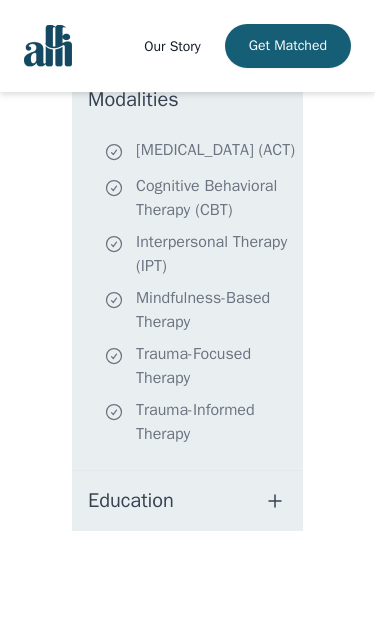 scroll, scrollTop: 2168, scrollLeft: 0, axis: vertical 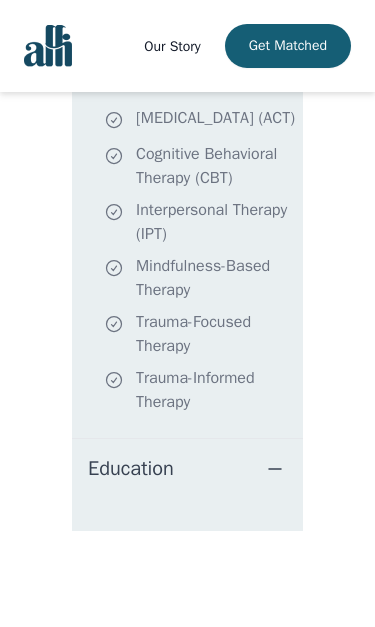 click 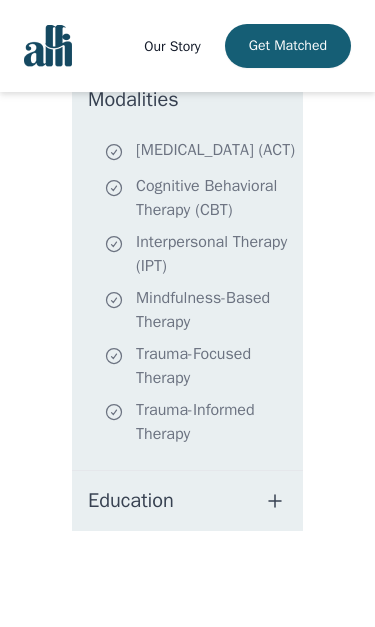 click at bounding box center [275, 501] 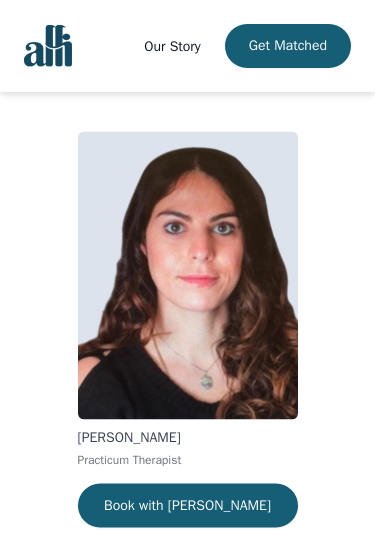 scroll, scrollTop: 0, scrollLeft: 0, axis: both 